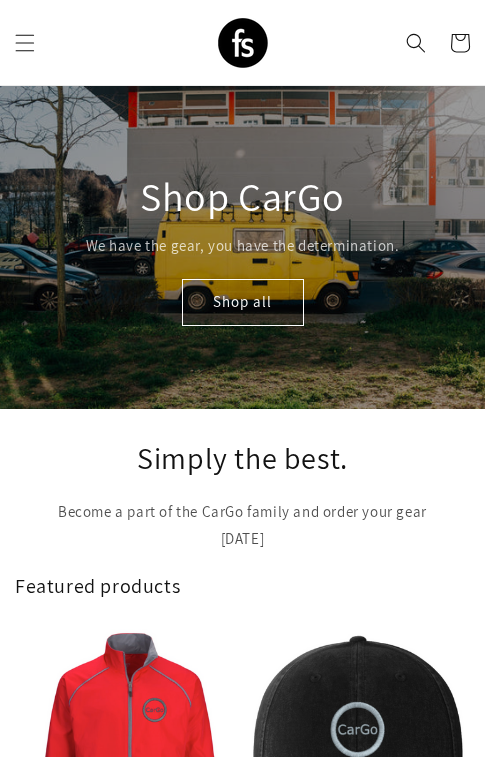 scroll, scrollTop: 0, scrollLeft: 0, axis: both 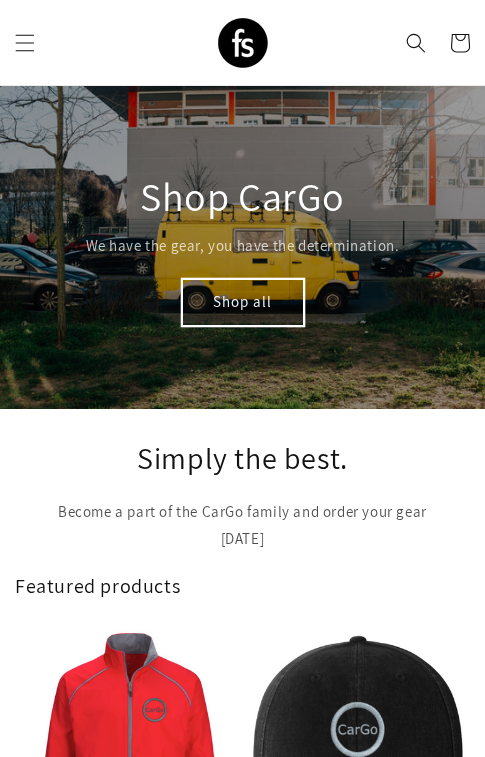 click on "Shop all" at bounding box center (243, 302) 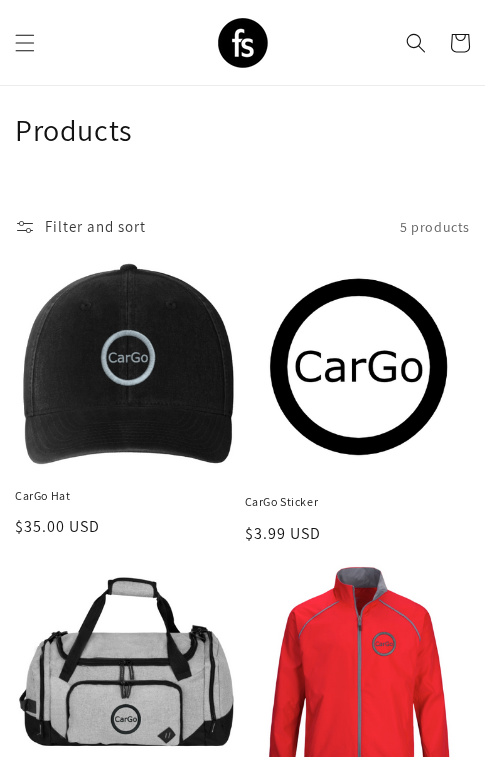scroll, scrollTop: 29, scrollLeft: 0, axis: vertical 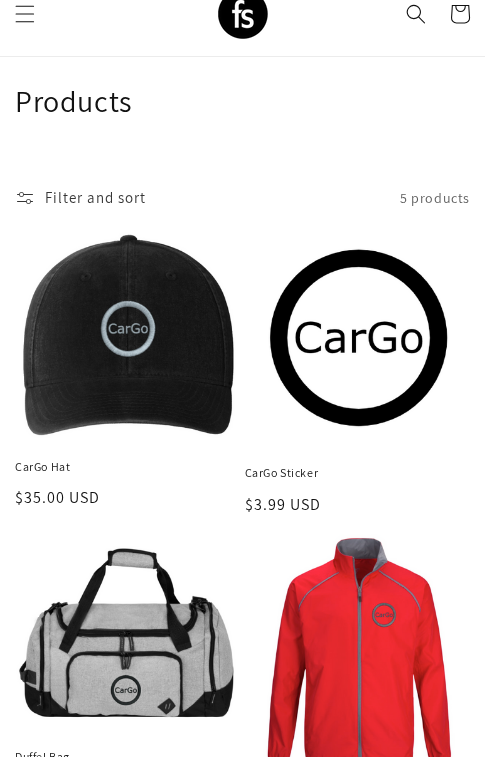 click on "CarGo Sticker" at bounding box center [358, 473] 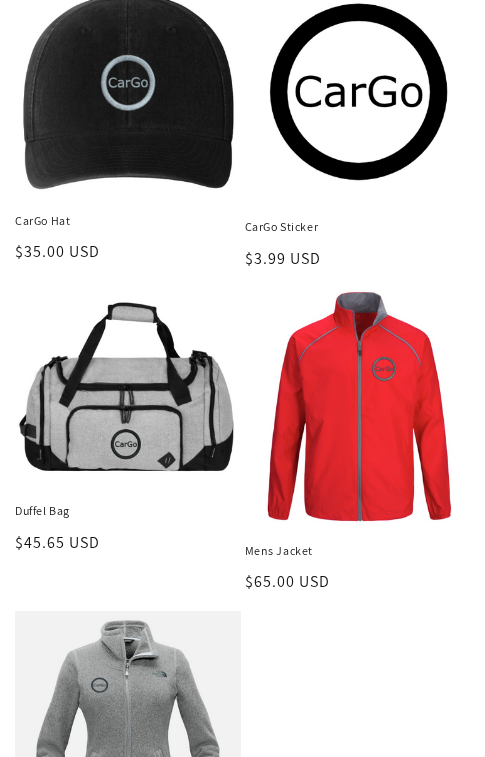 scroll, scrollTop: 344, scrollLeft: 0, axis: vertical 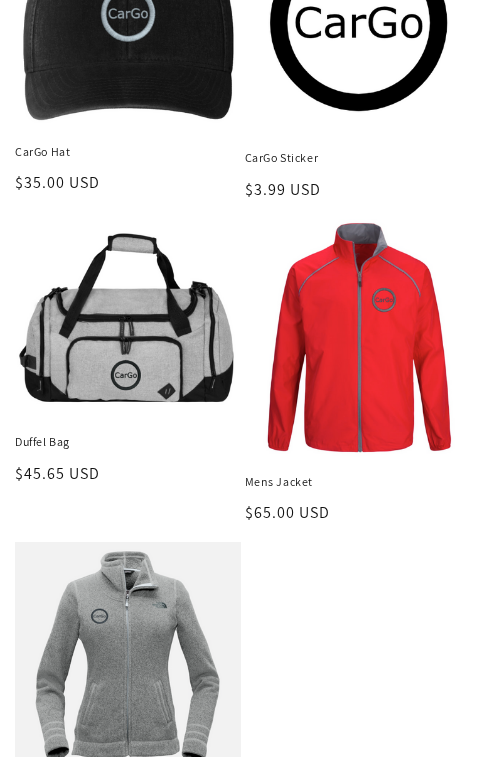 click on "Mens Jacket" at bounding box center (358, 482) 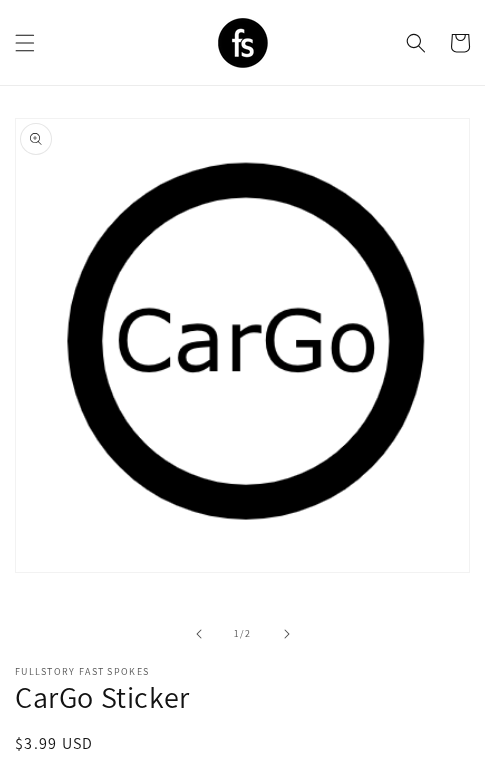 scroll, scrollTop: 0, scrollLeft: 0, axis: both 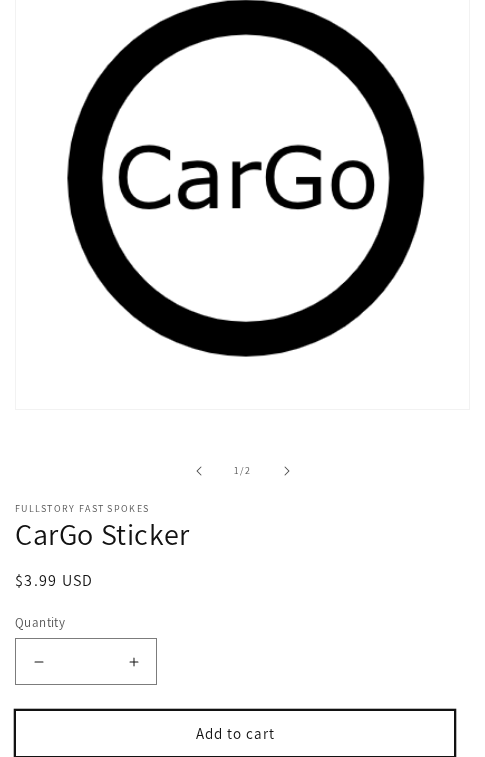 click on "Add to cart" at bounding box center [235, 733] 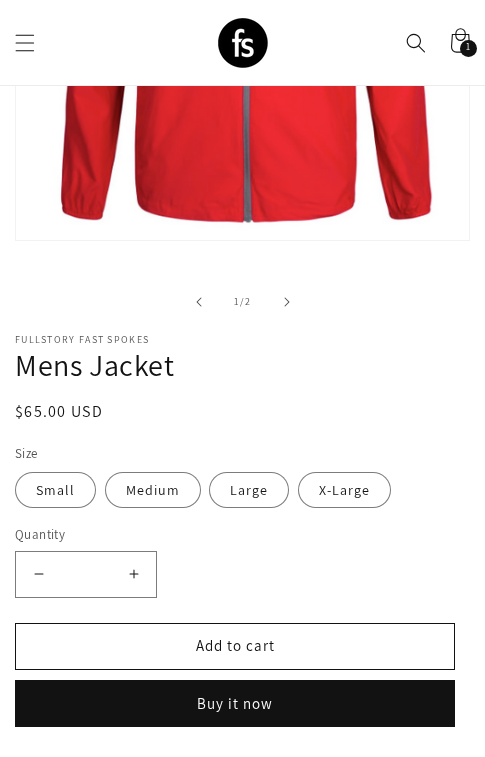 scroll, scrollTop: 0, scrollLeft: 0, axis: both 